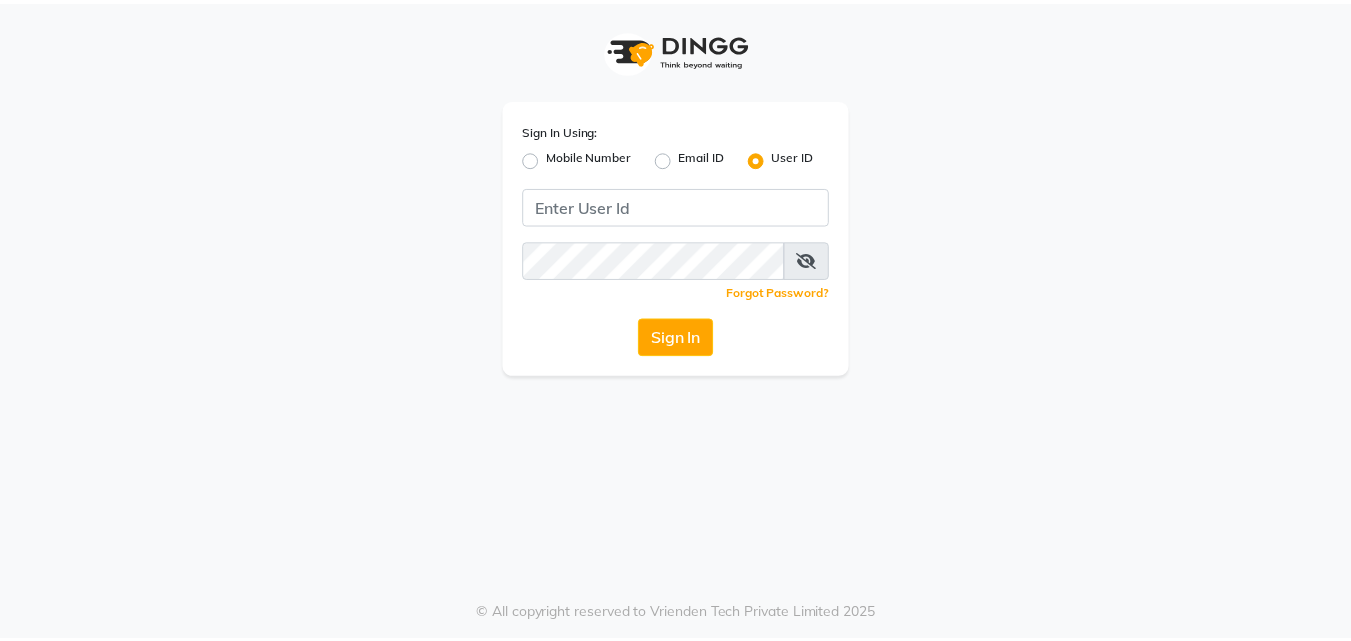 scroll, scrollTop: 0, scrollLeft: 0, axis: both 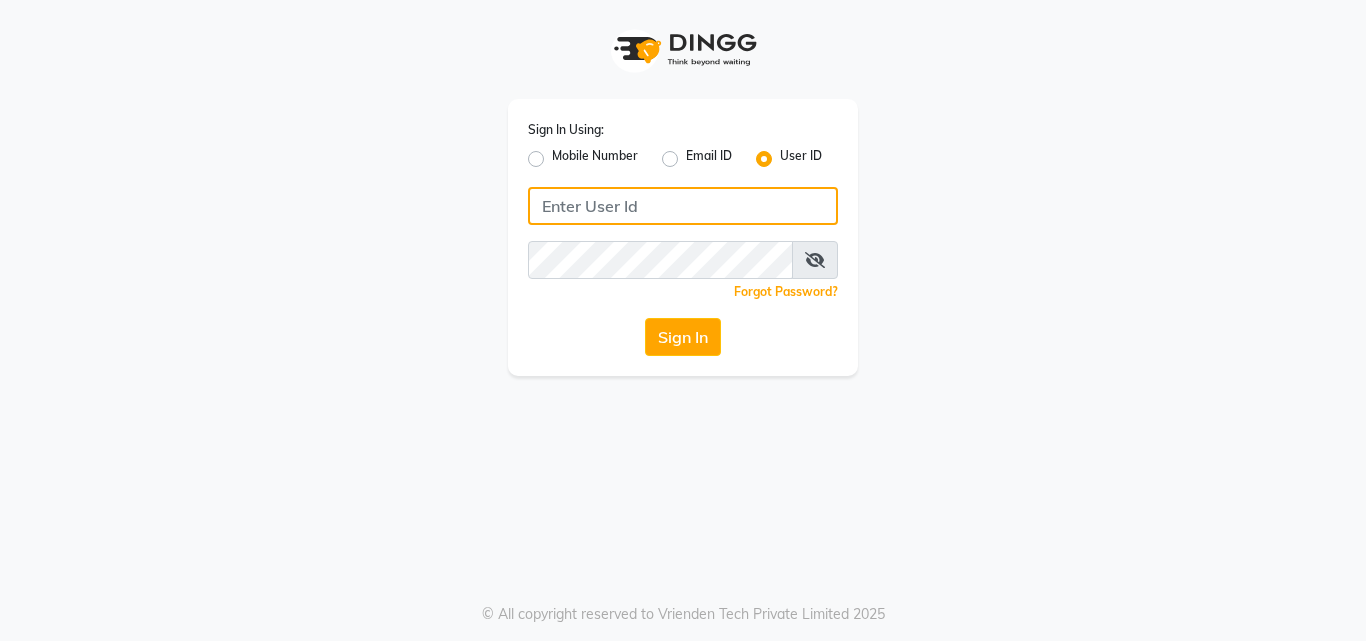 type on "[PHONE]" 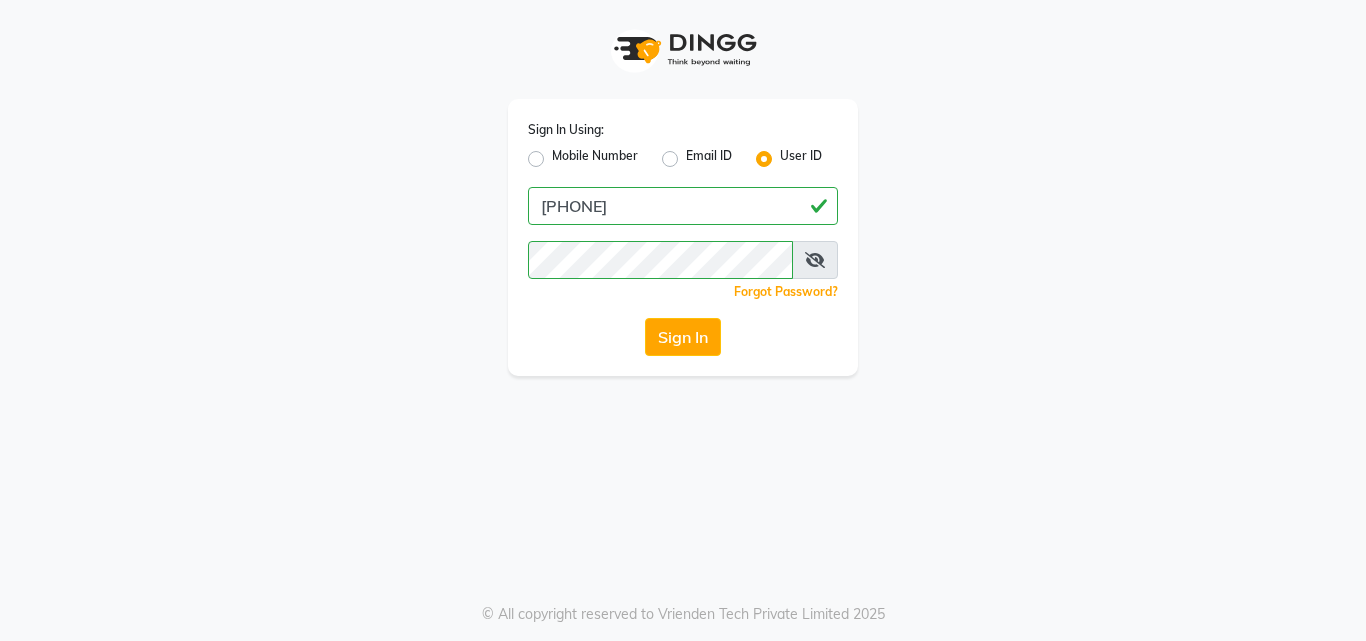 click on "Mobile Number" 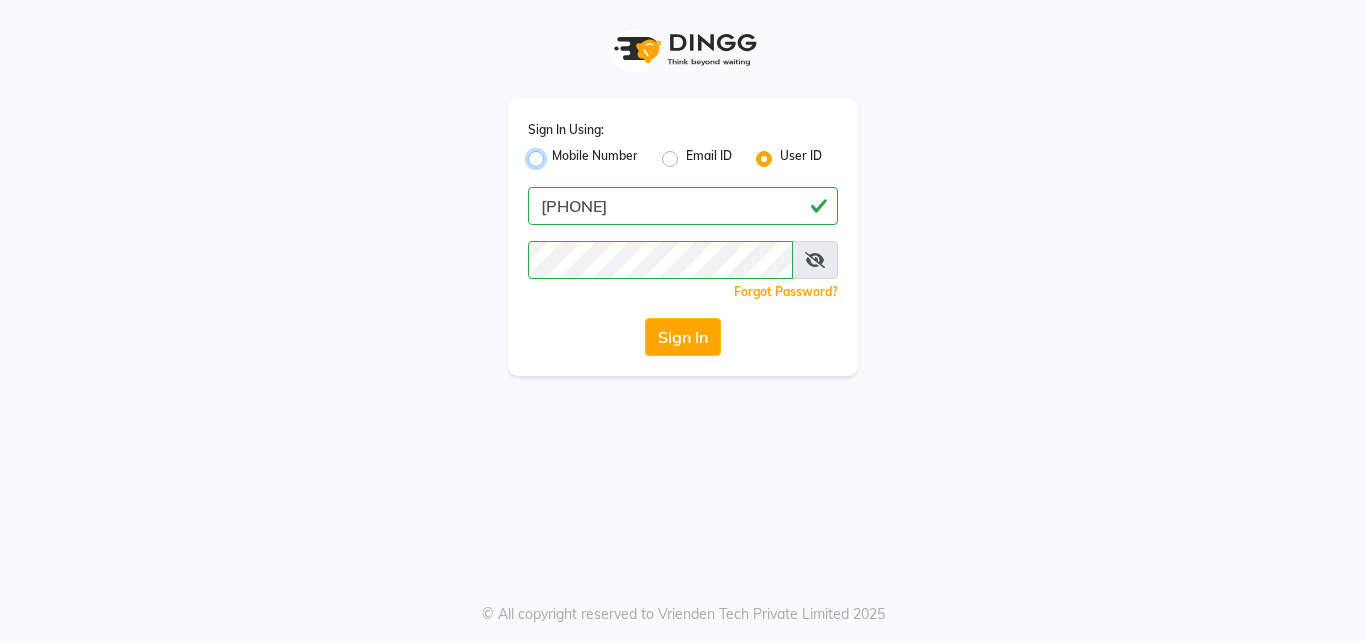 click on "Mobile Number" at bounding box center [558, 153] 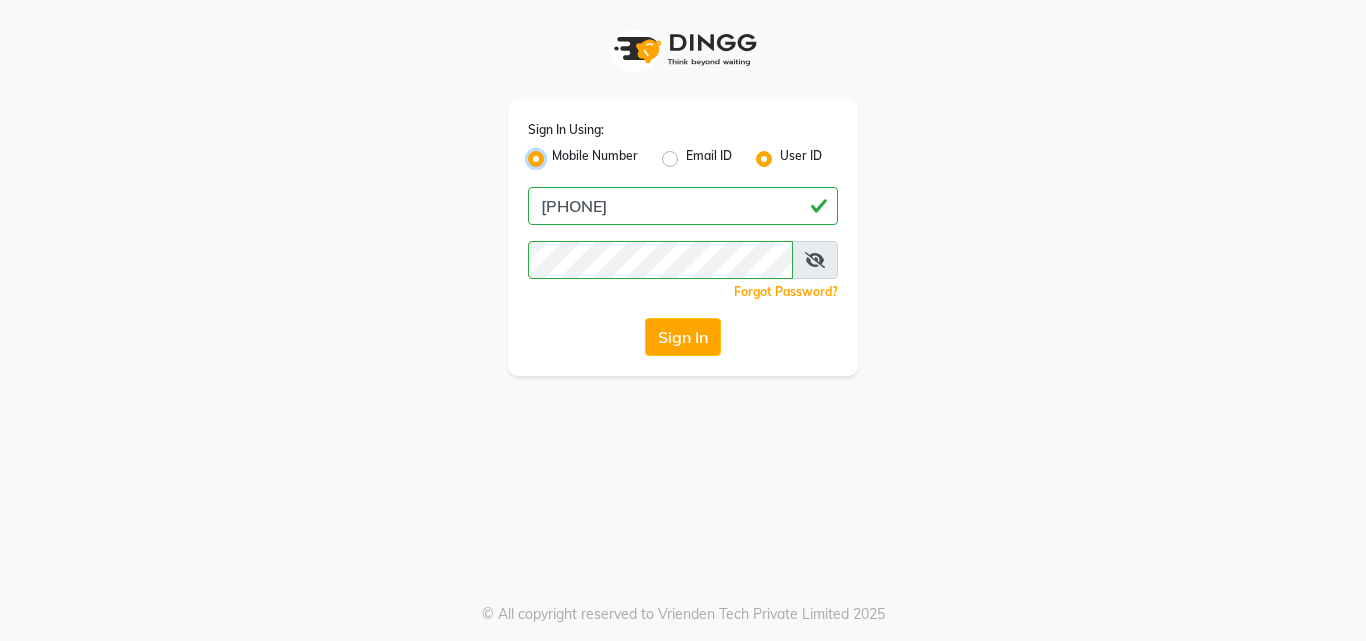 radio on "false" 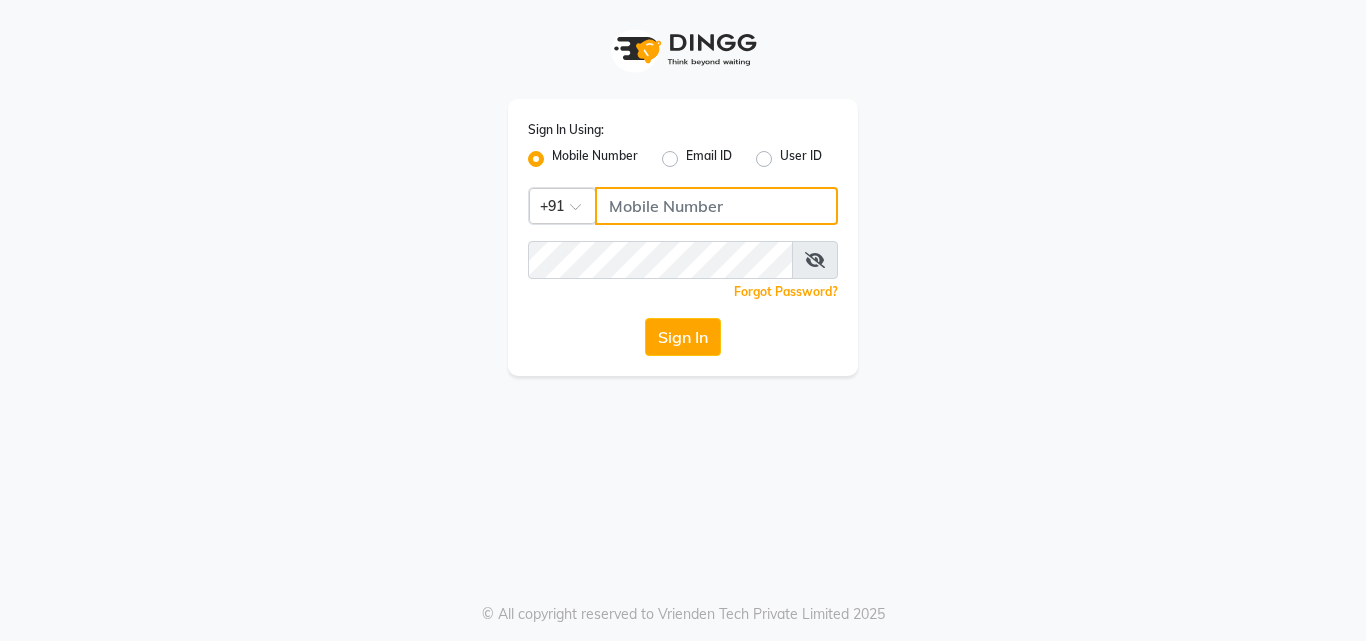 click 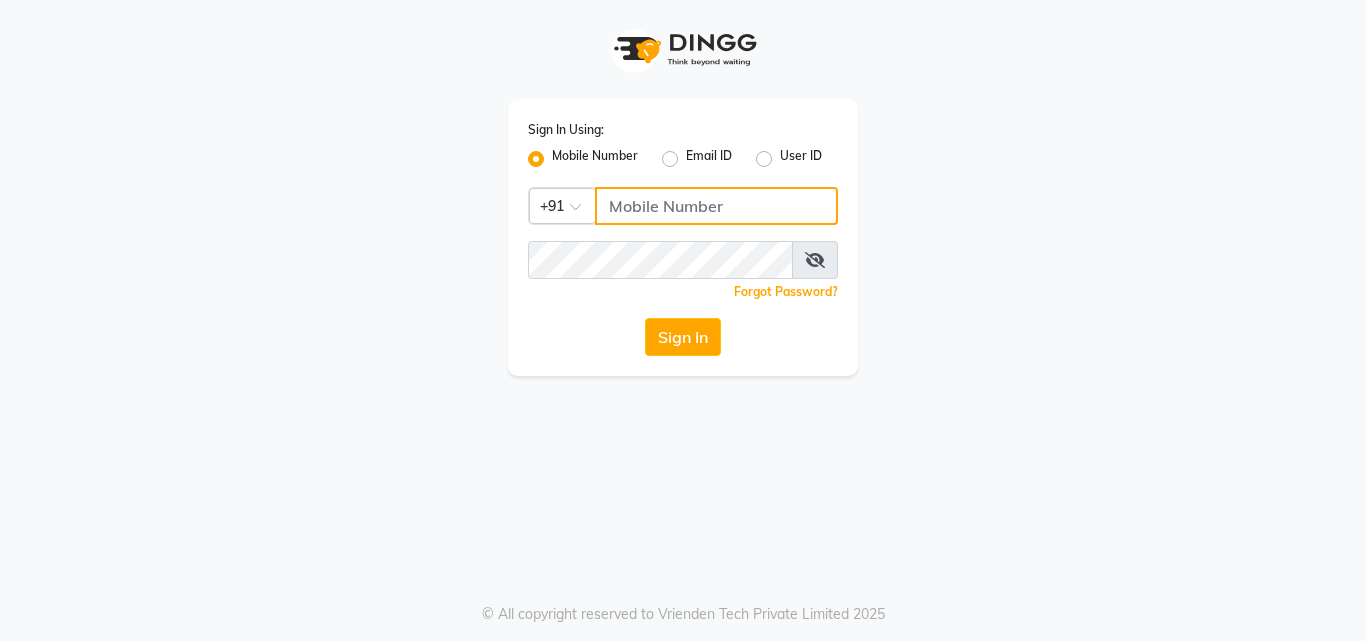 type on "[PHONE]" 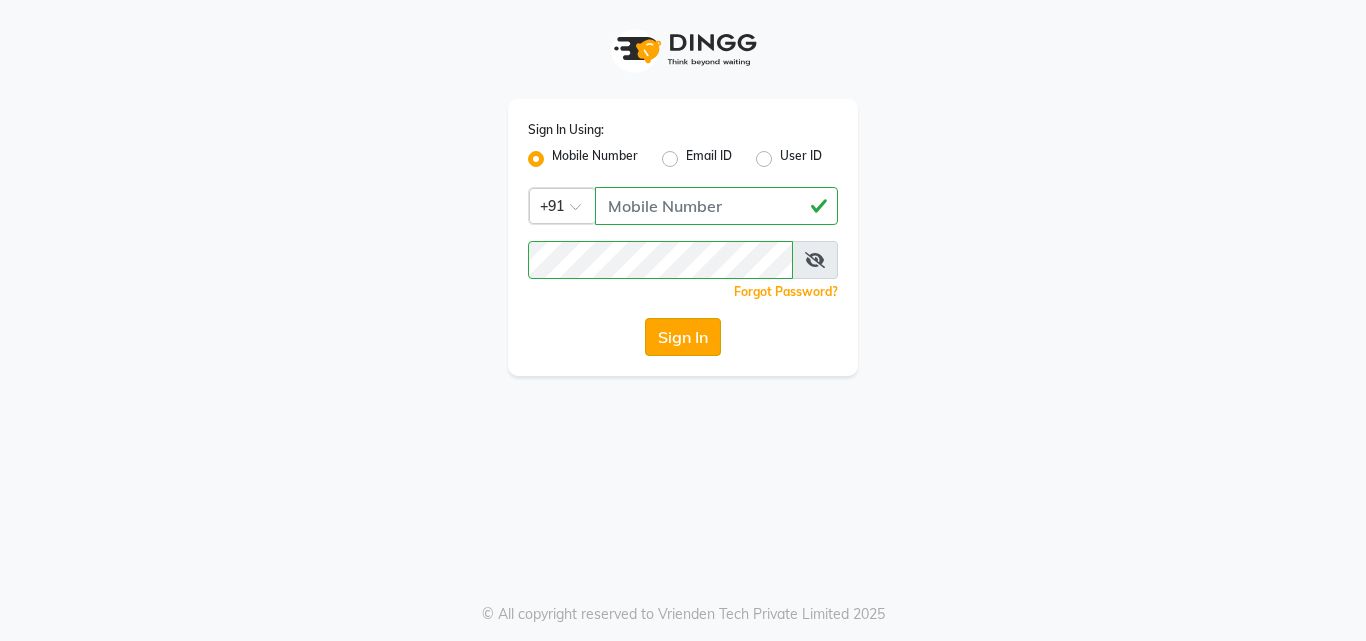 click on "Sign In" 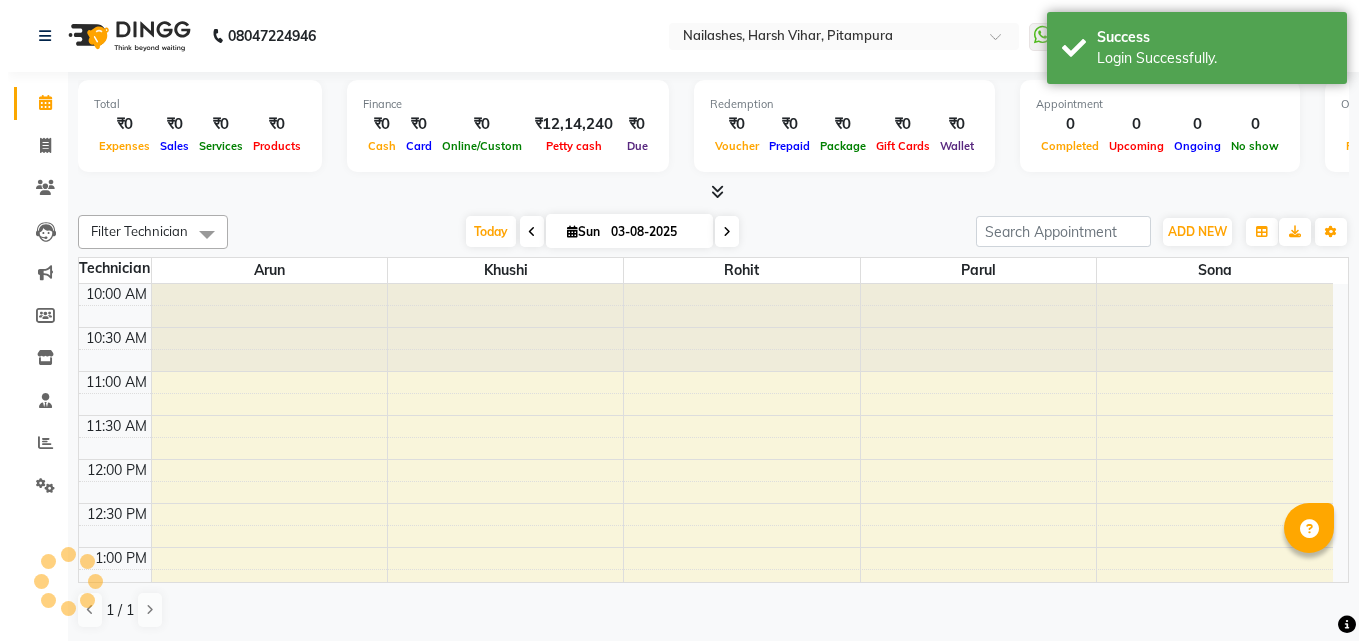 scroll, scrollTop: 0, scrollLeft: 0, axis: both 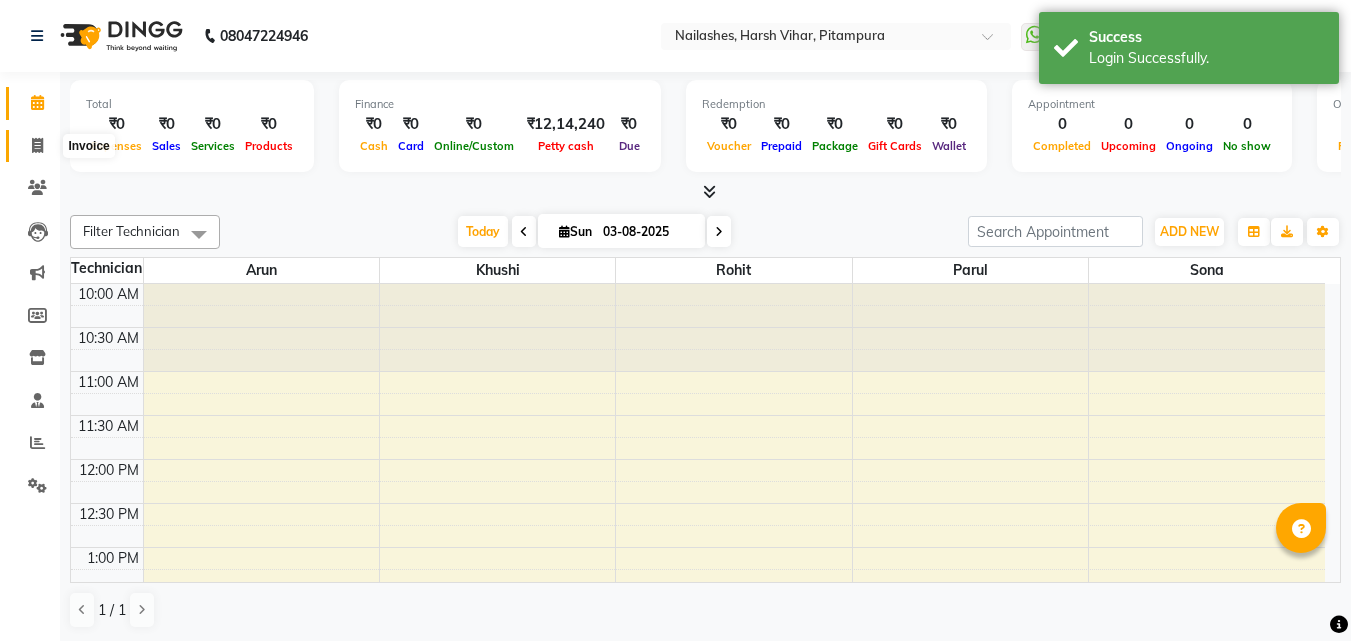 click 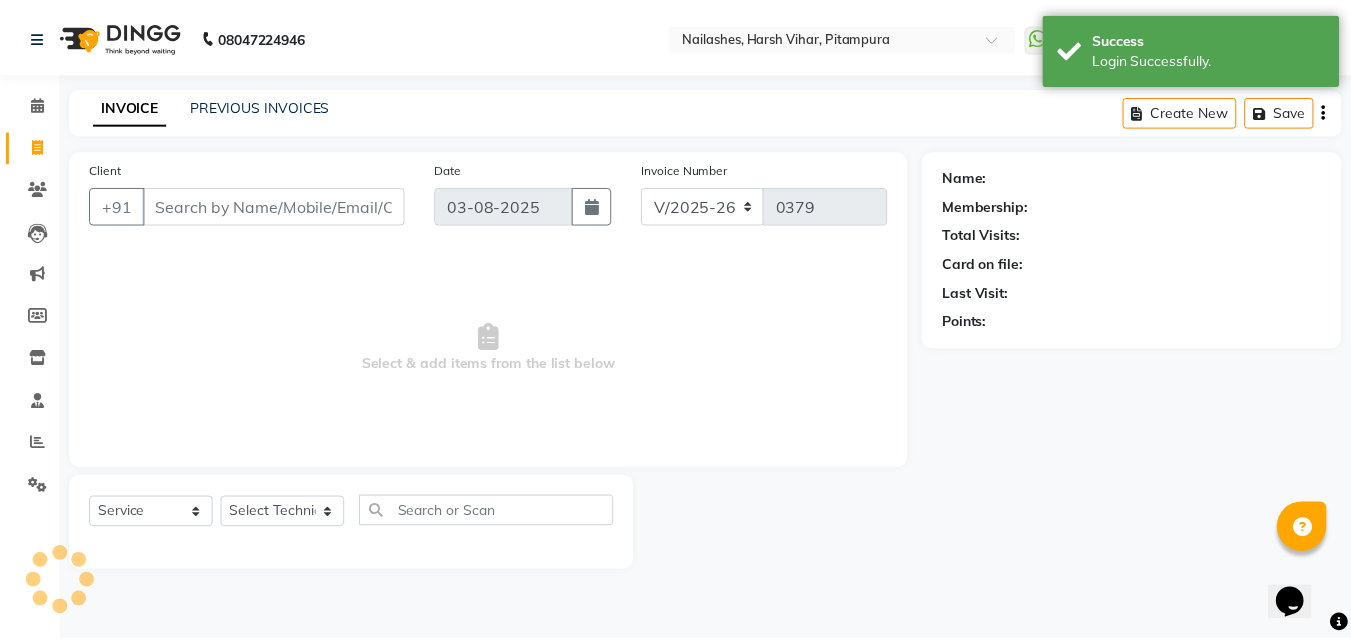 scroll, scrollTop: 0, scrollLeft: 0, axis: both 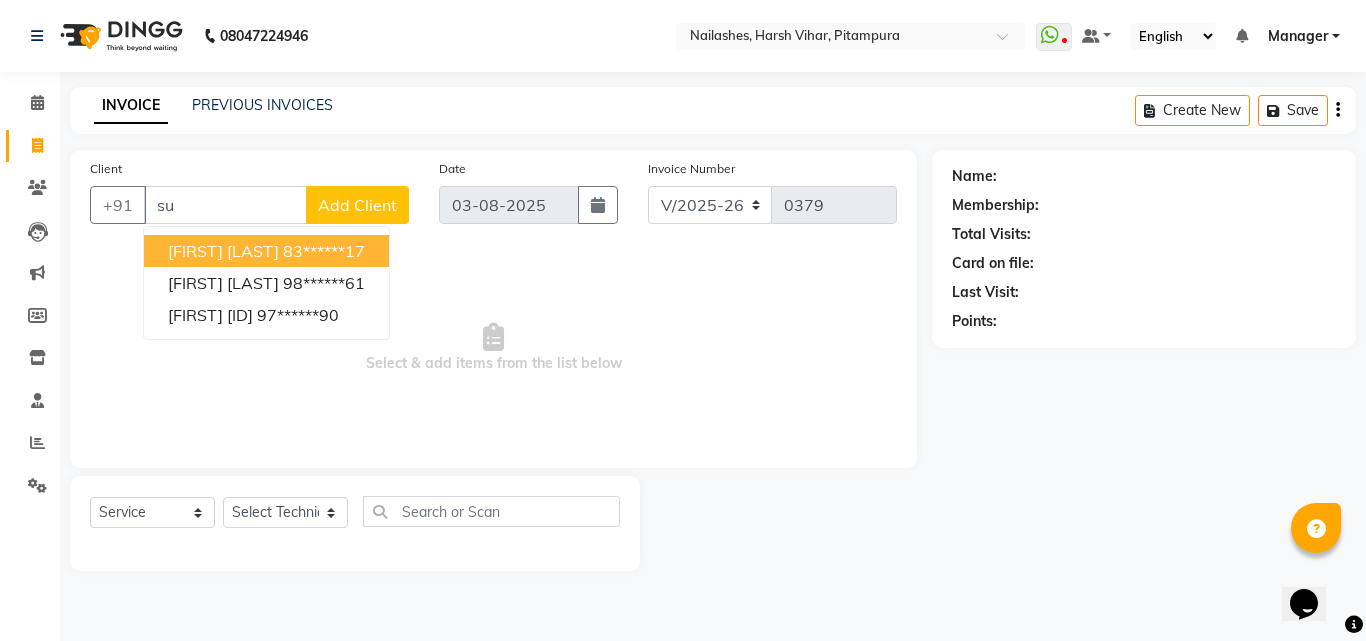 type on "s" 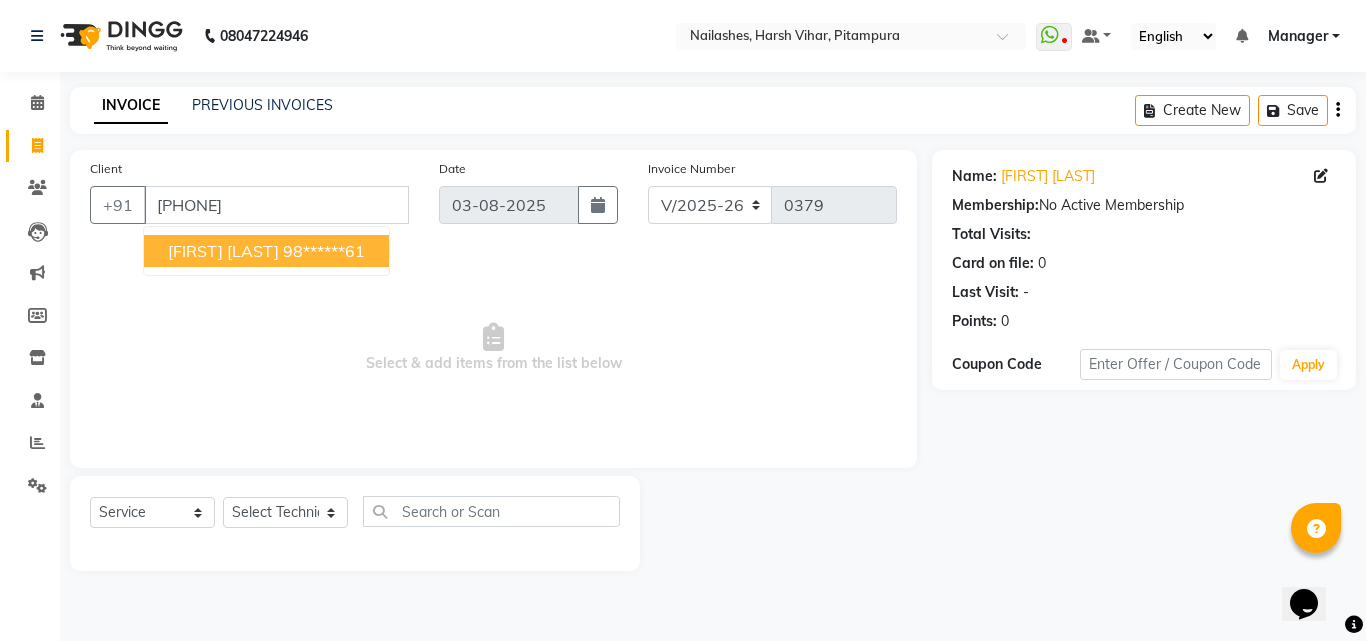 click on "98******61" at bounding box center (324, 251) 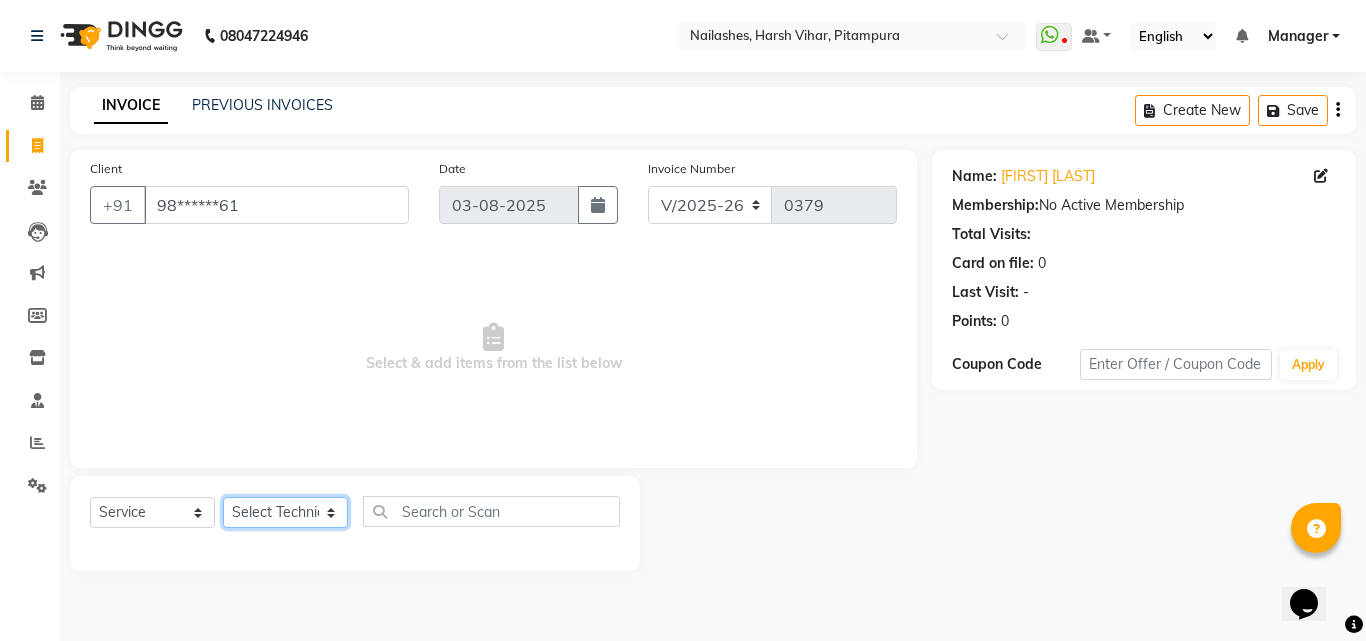 click on "Select Technician [FIRST] [LAST] [TITLE] [FIRST] [FIRST] [FIRST]" 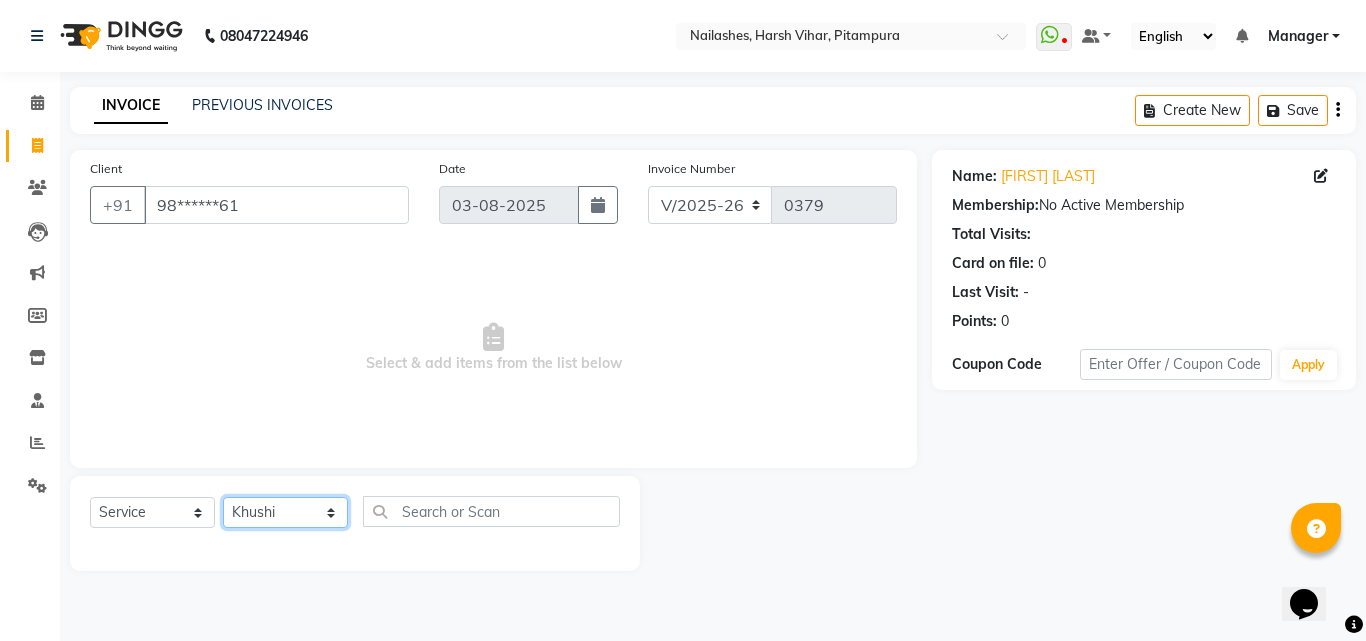 click on "Select Technician [FIRST] [LAST] [TITLE] [FIRST] [FIRST] [FIRST]" 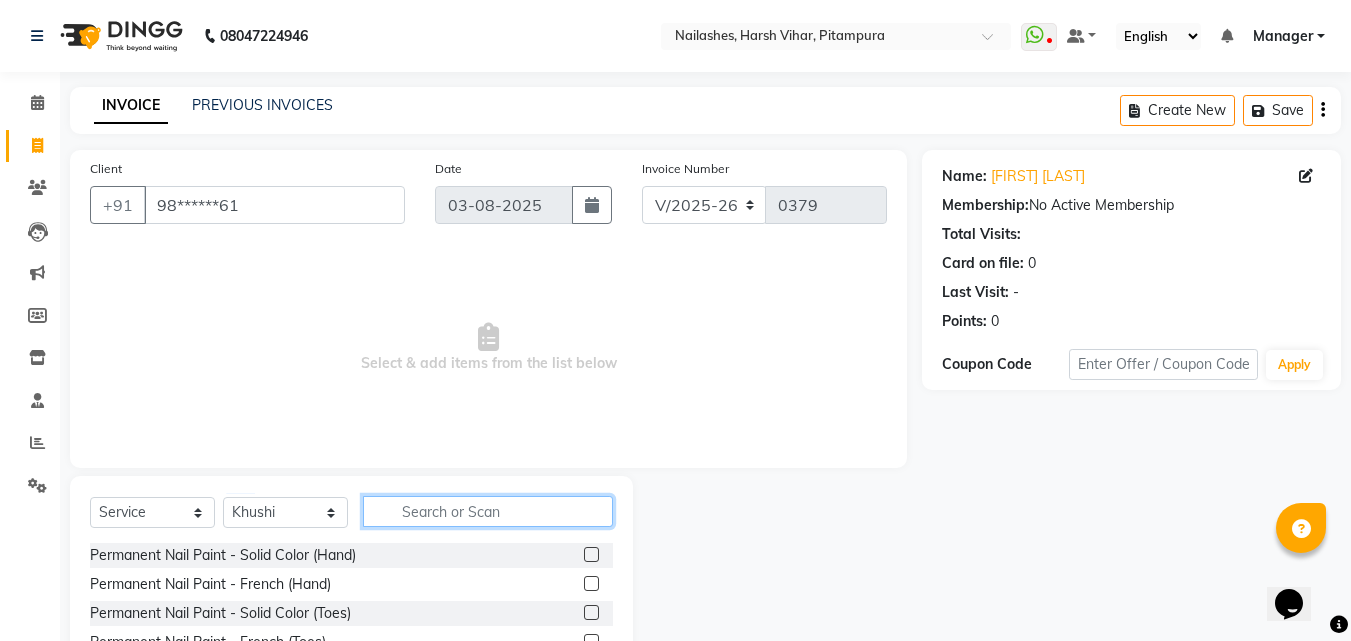 click 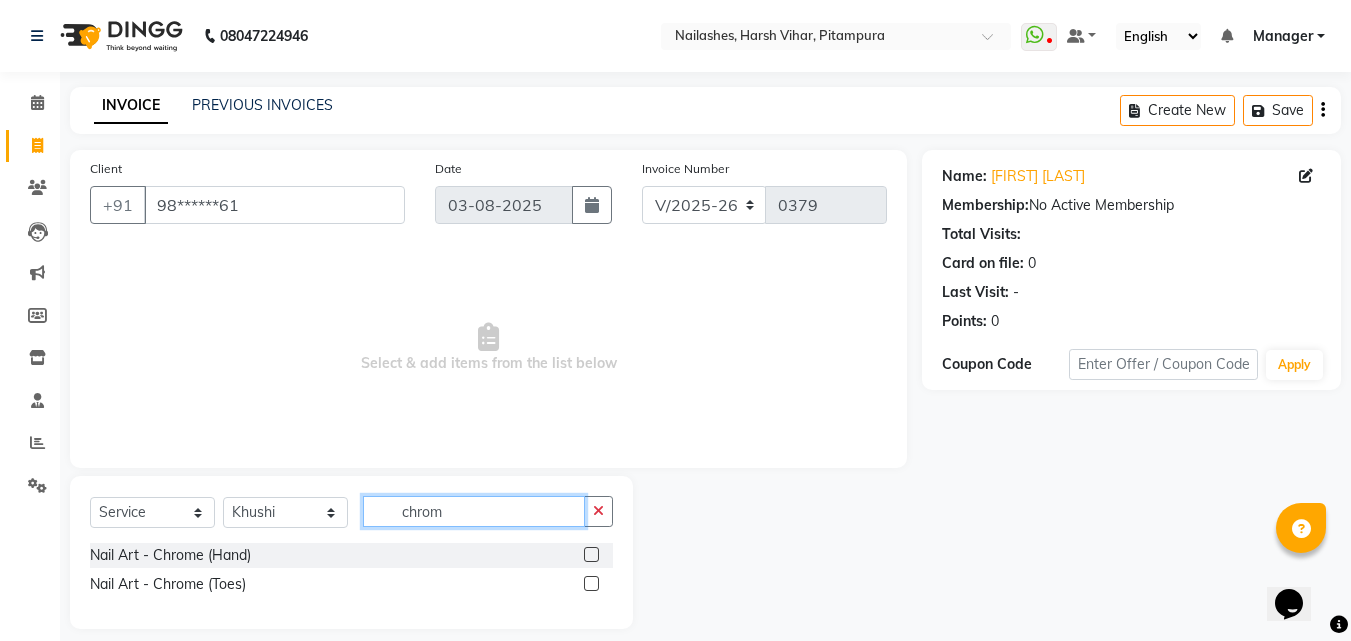 type on "chrom" 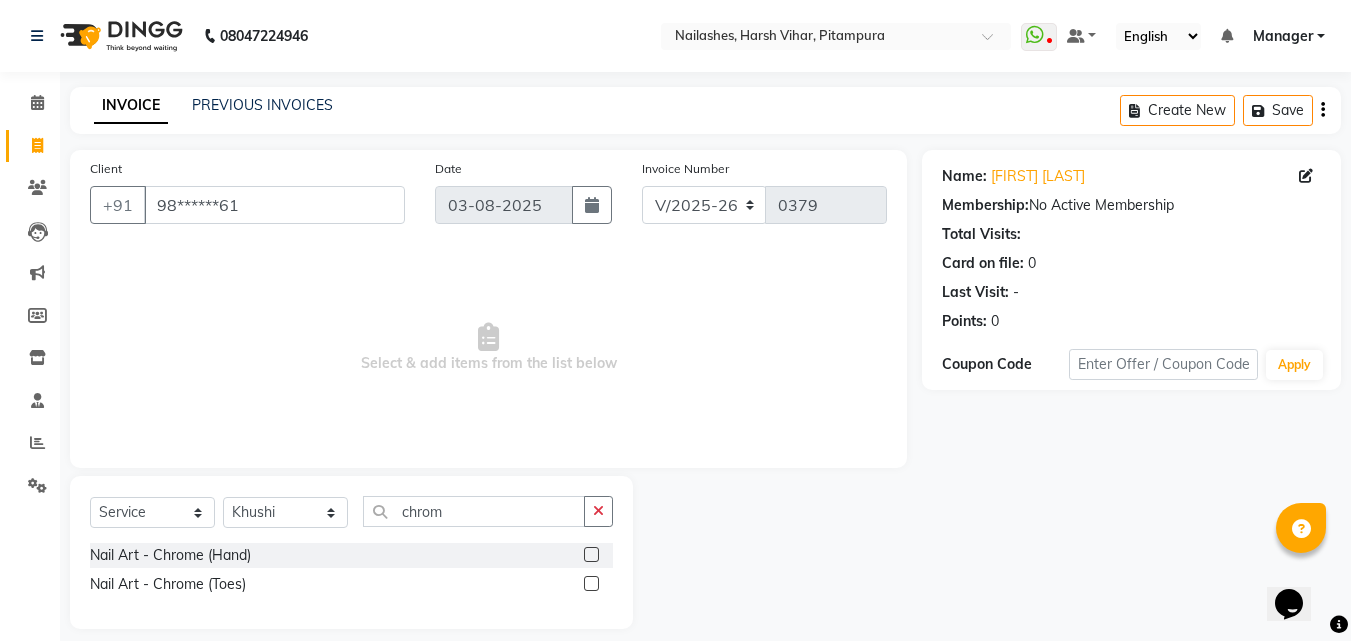 click 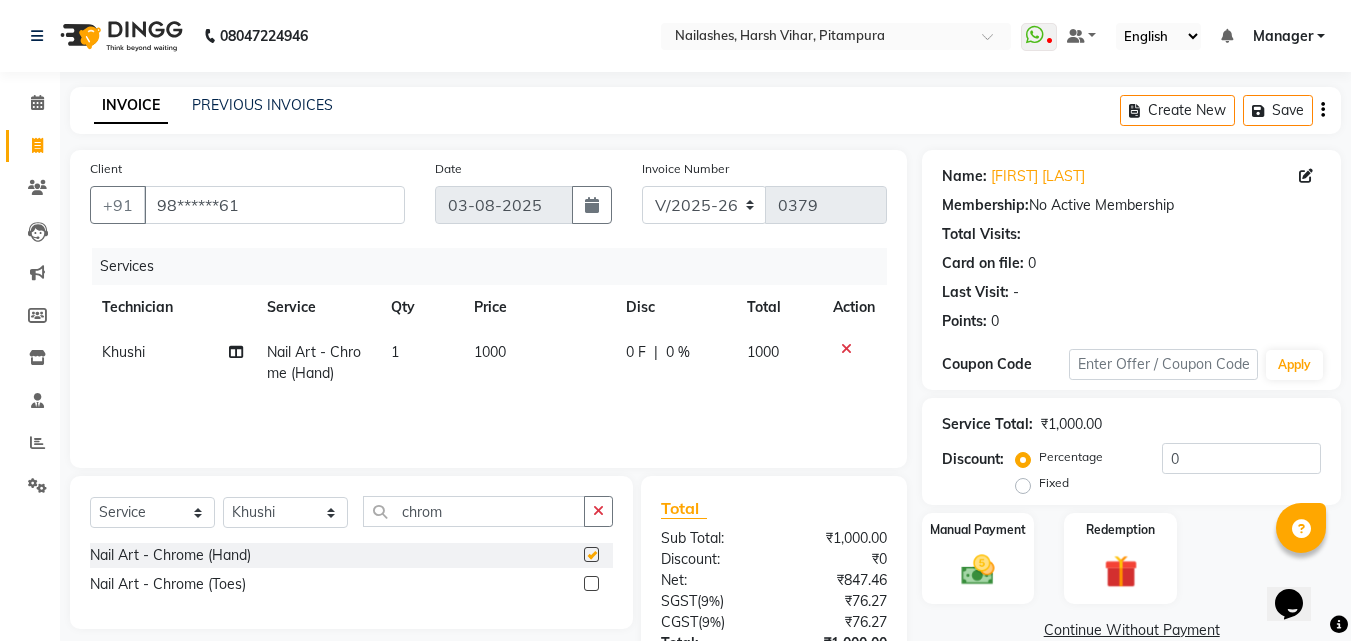 checkbox on "false" 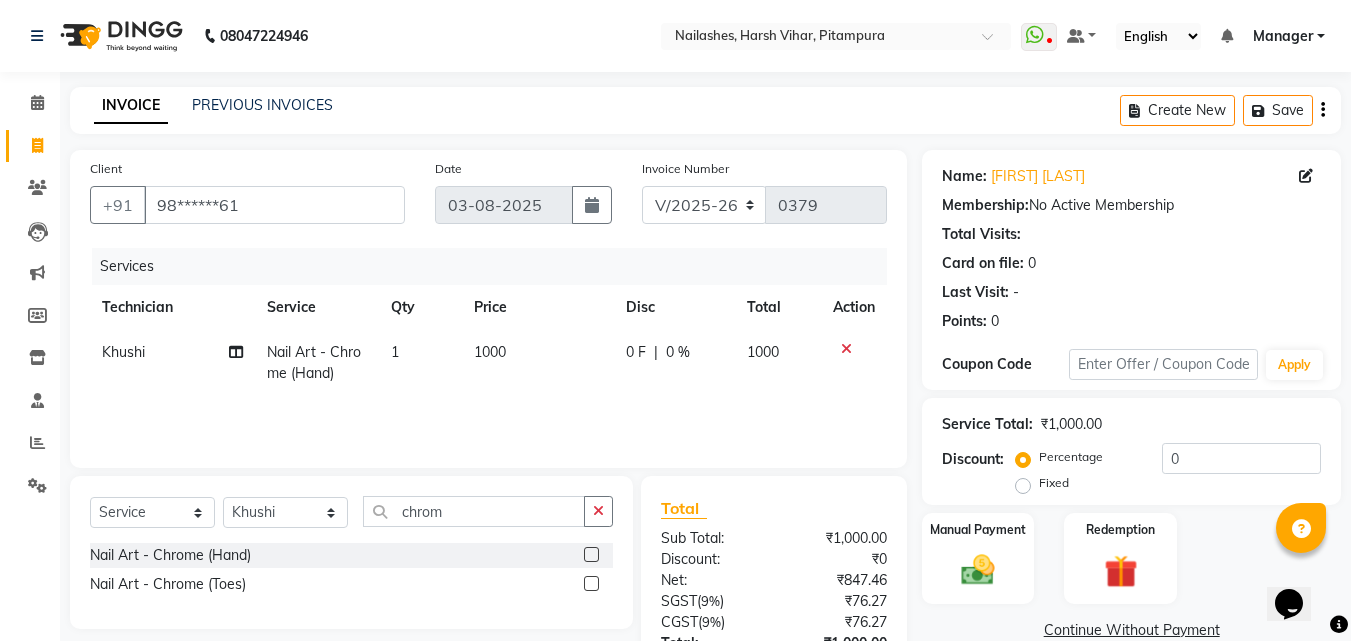 click on "1000" 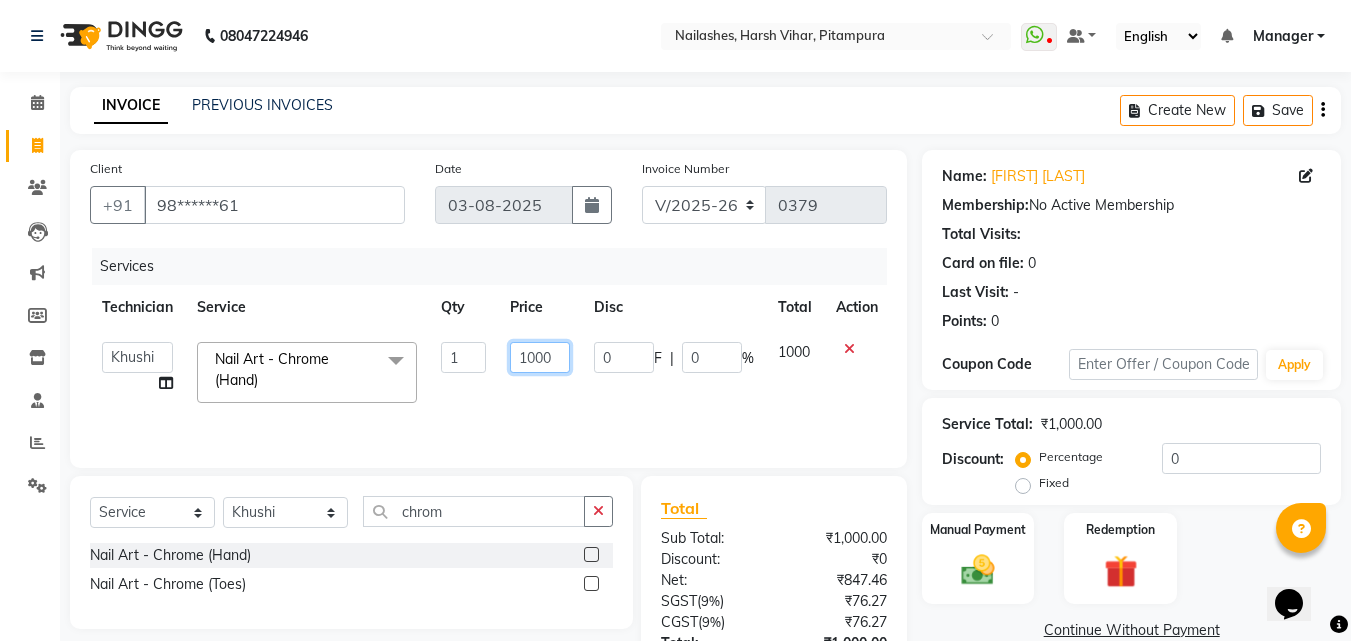 click on "1000" 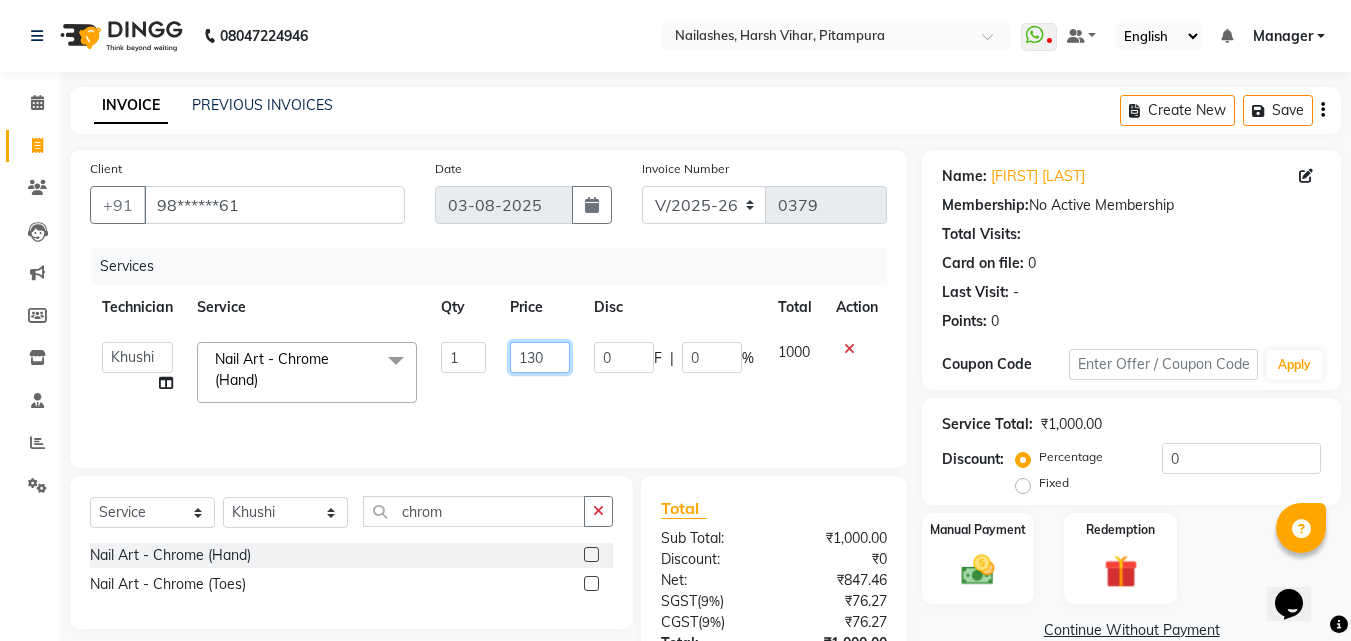 type on "1300" 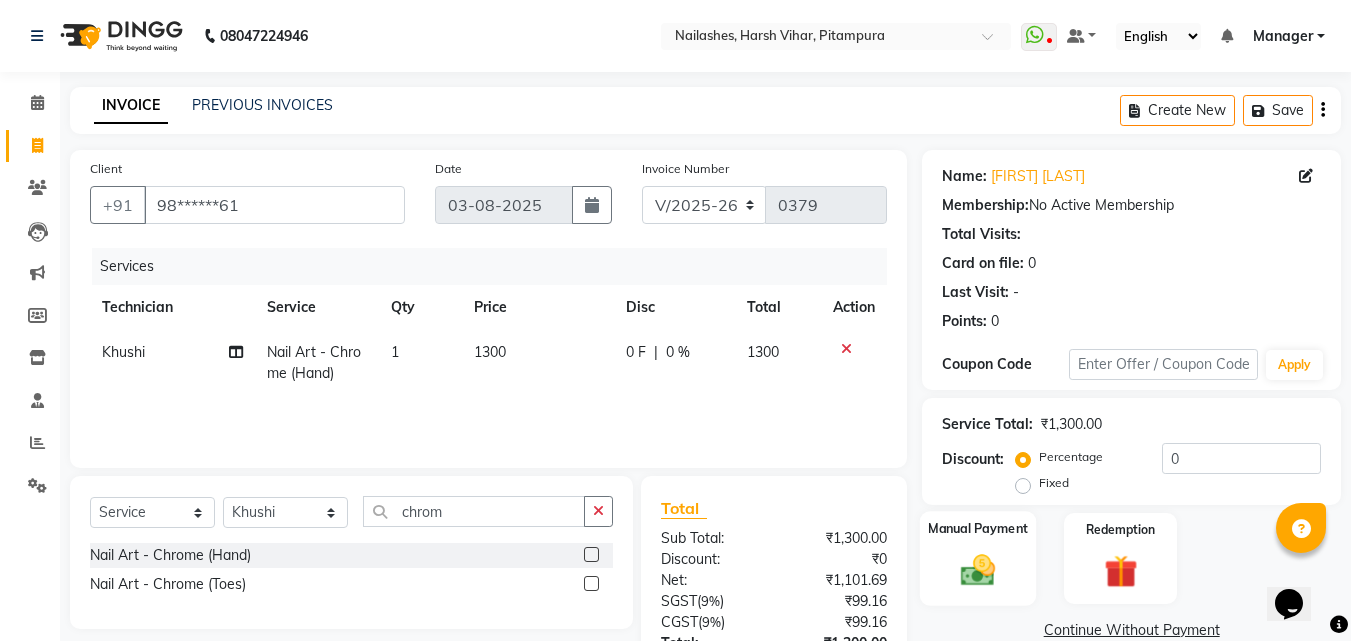 click 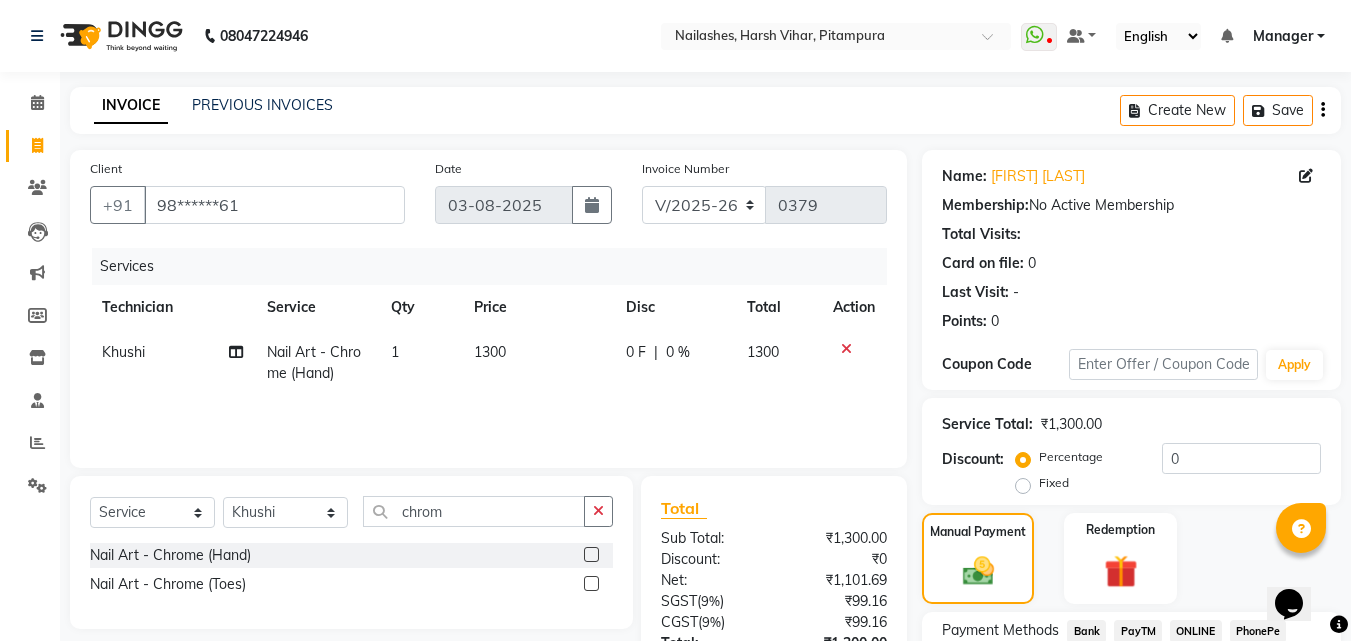 scroll, scrollTop: 162, scrollLeft: 0, axis: vertical 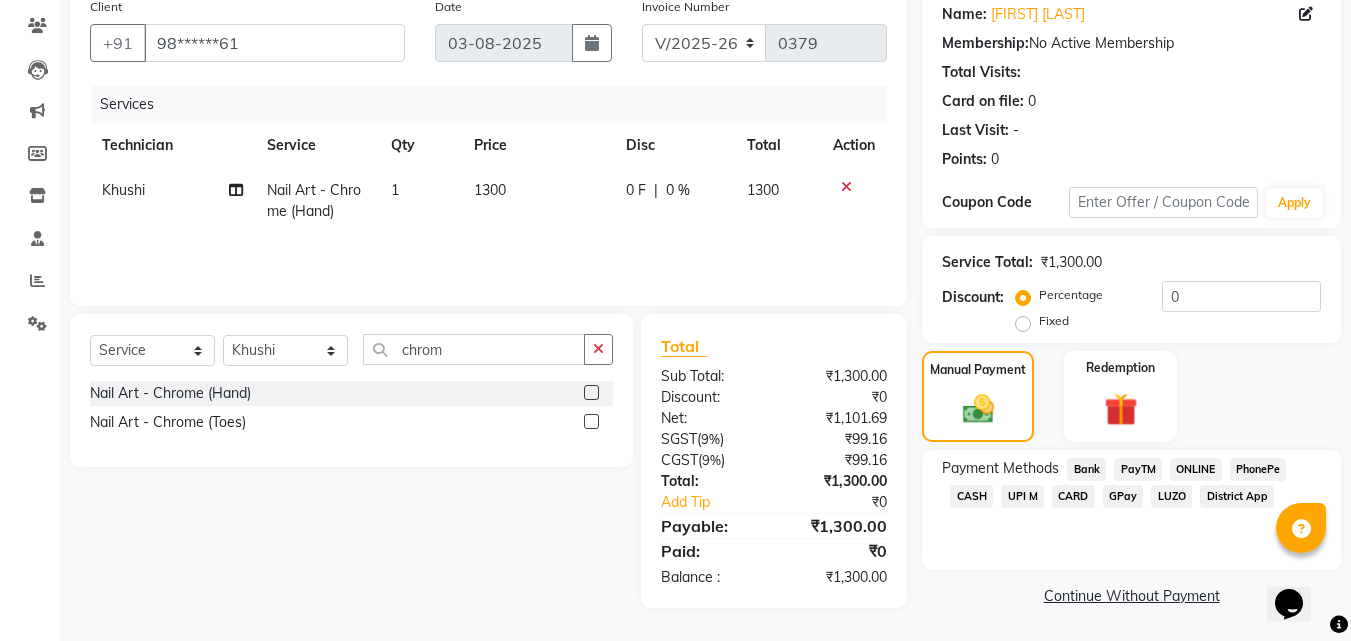 click on "UPI M" 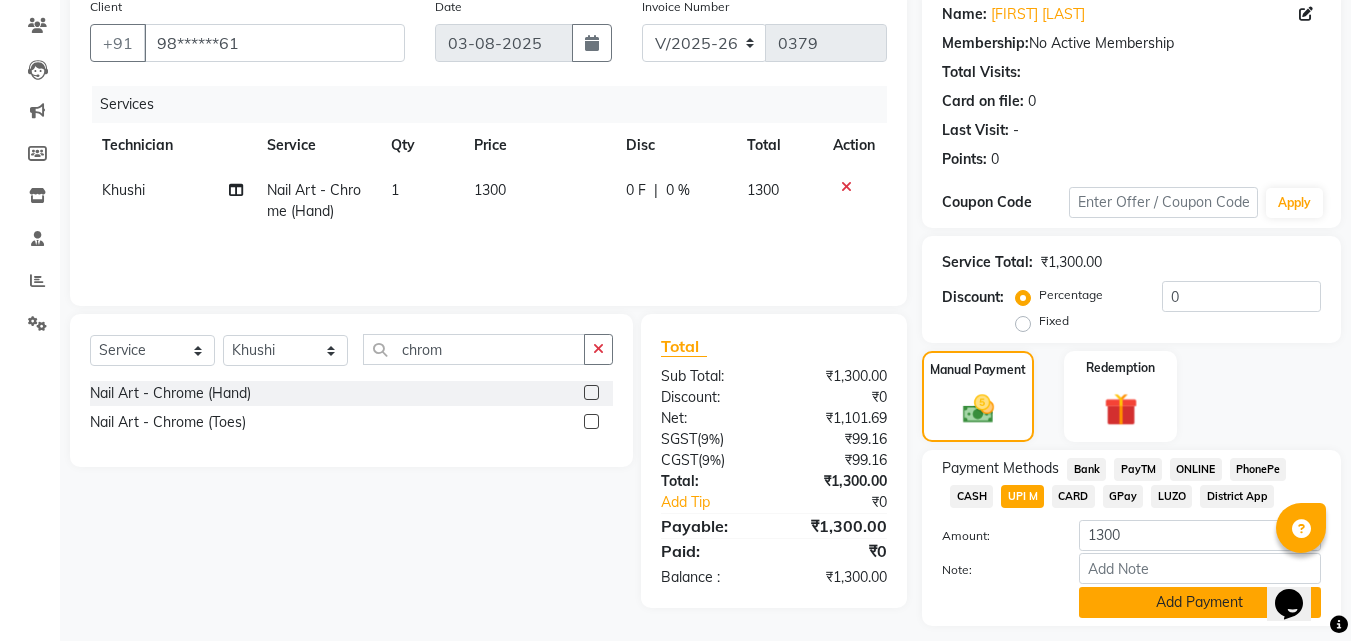 click on "Add Payment" 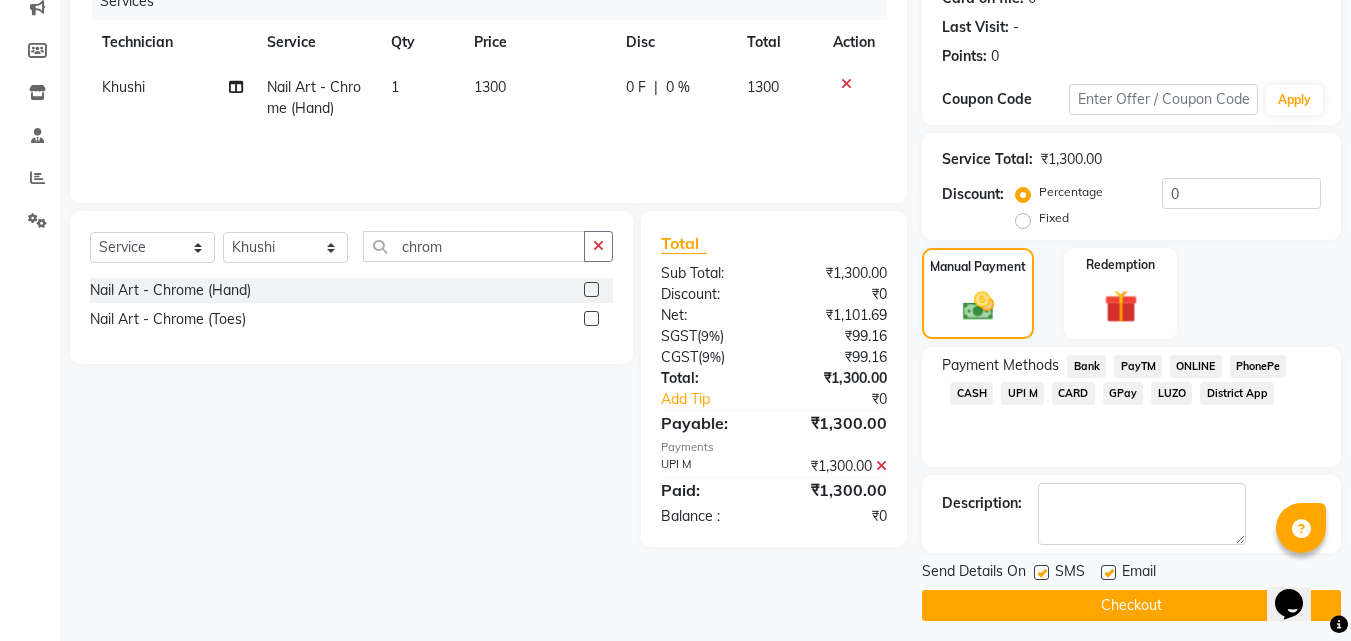 scroll, scrollTop: 275, scrollLeft: 0, axis: vertical 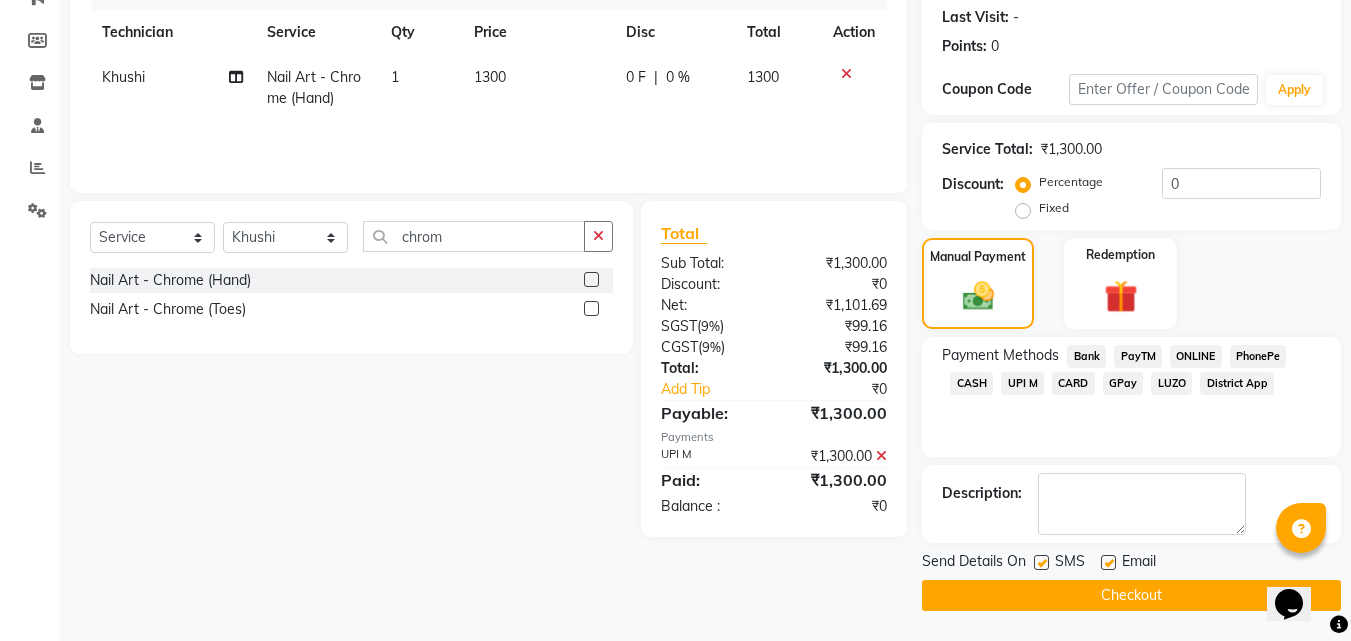 click on "Checkout" 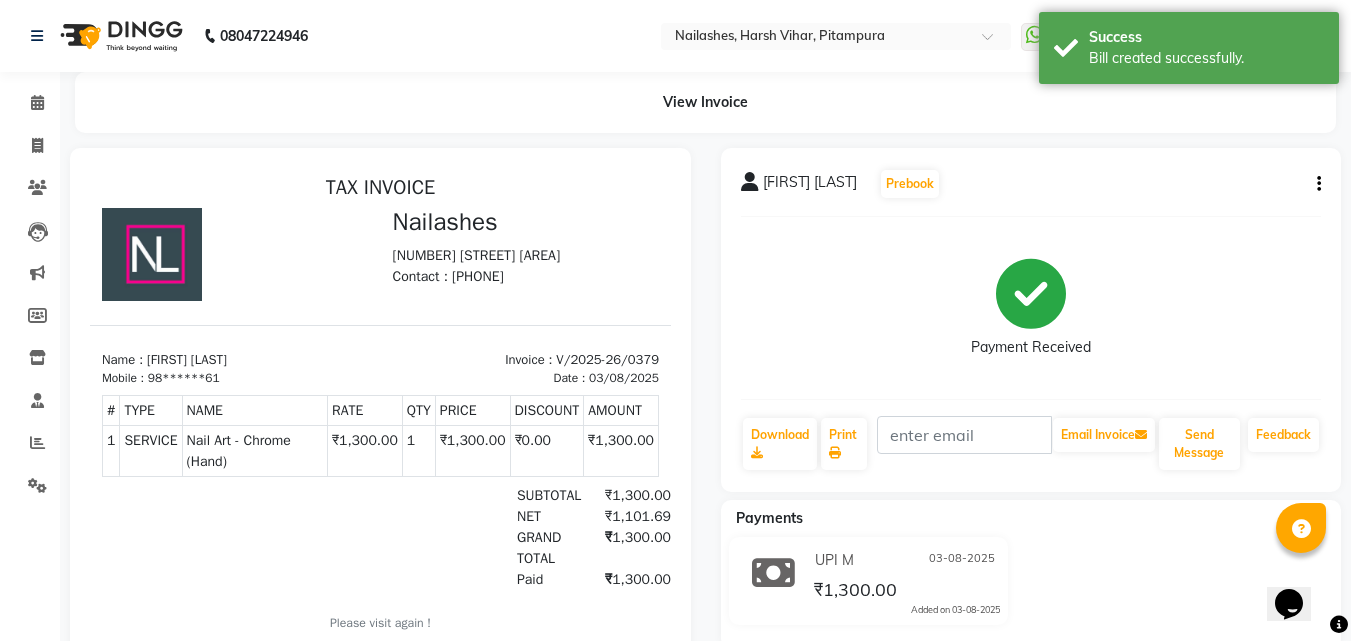 scroll, scrollTop: 0, scrollLeft: 0, axis: both 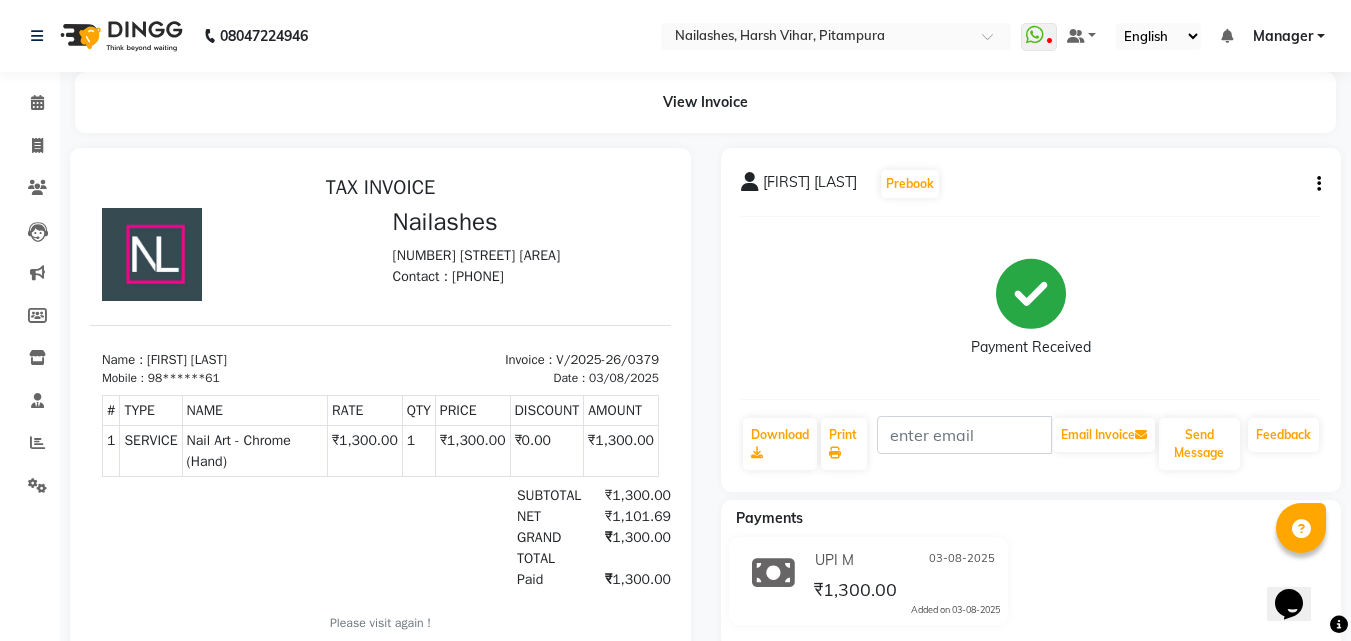 click on "Manager" at bounding box center [1283, 36] 